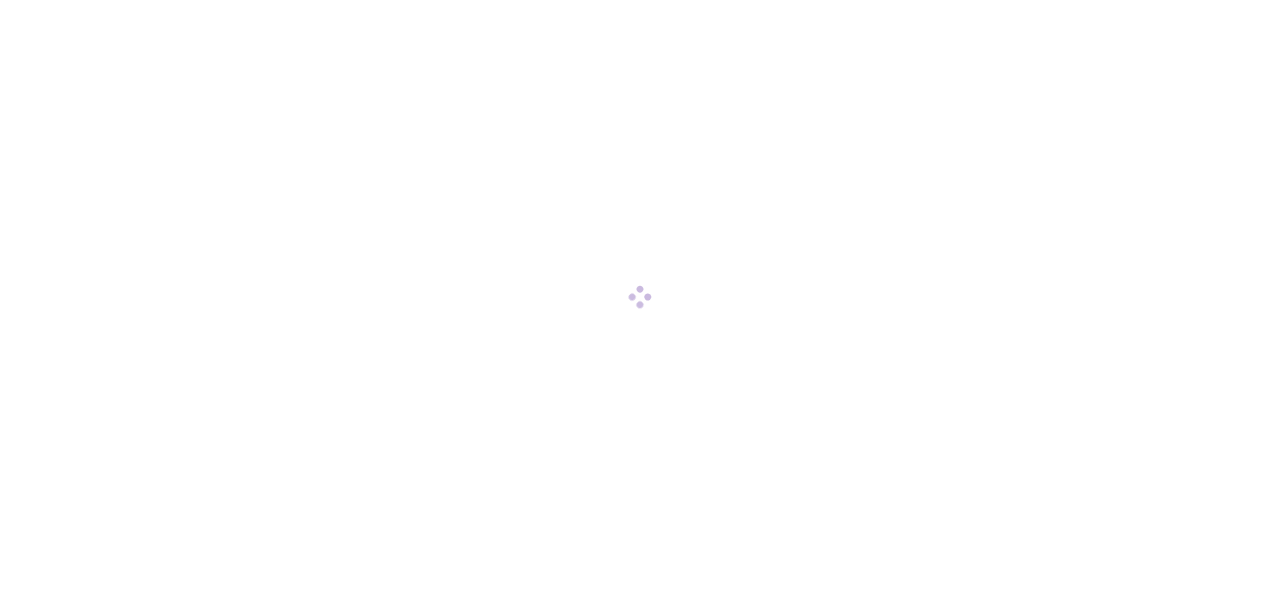 scroll, scrollTop: 0, scrollLeft: 0, axis: both 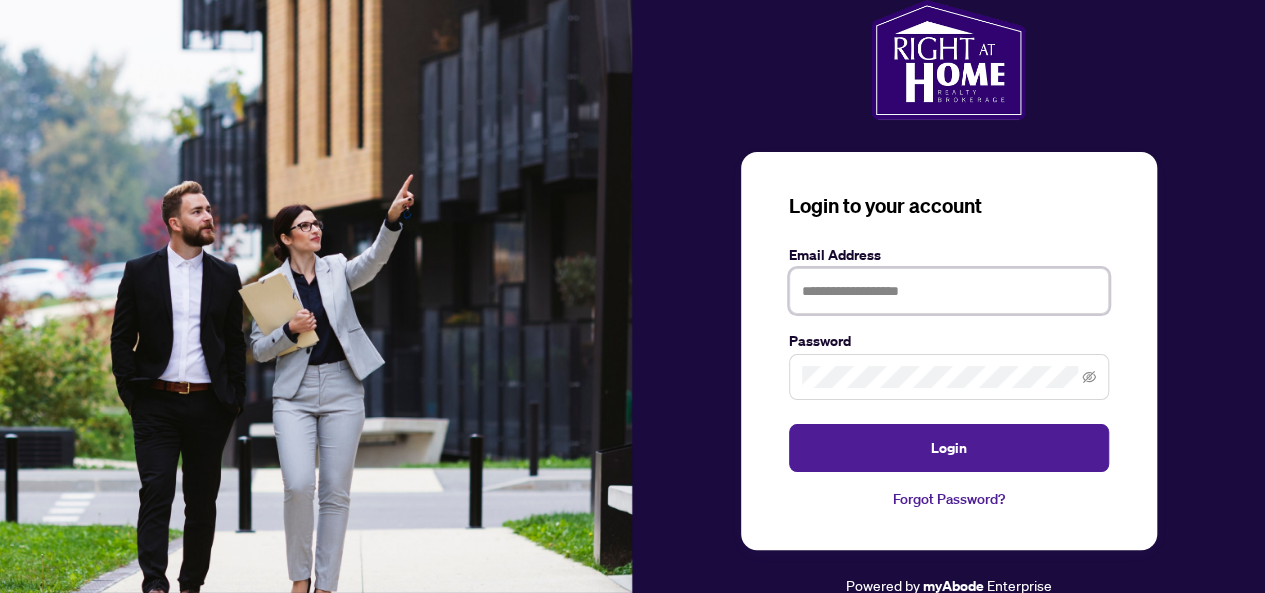 click at bounding box center (949, 291) 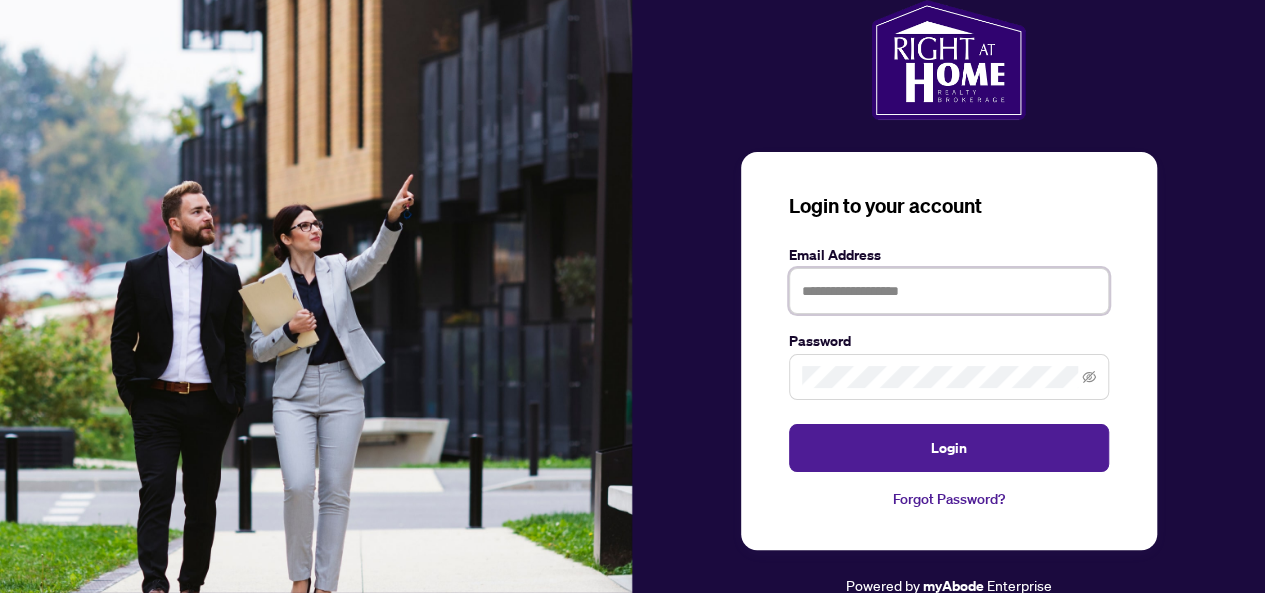 type on "**********" 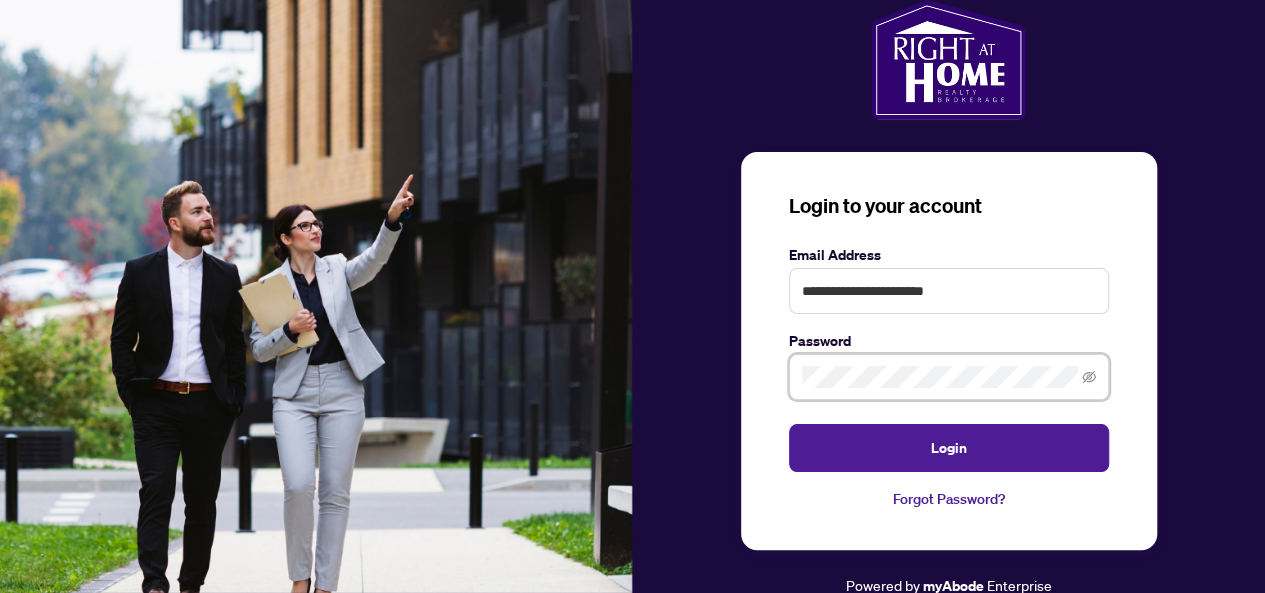 click on "Login" at bounding box center (949, 448) 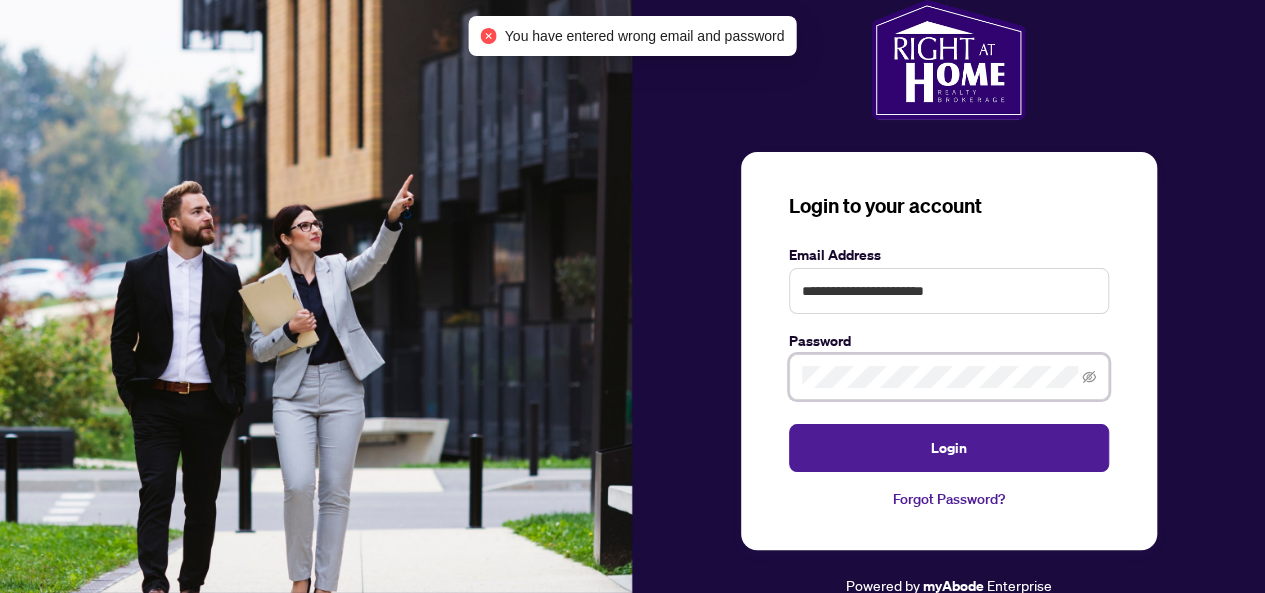 click on "Login" at bounding box center [949, 448] 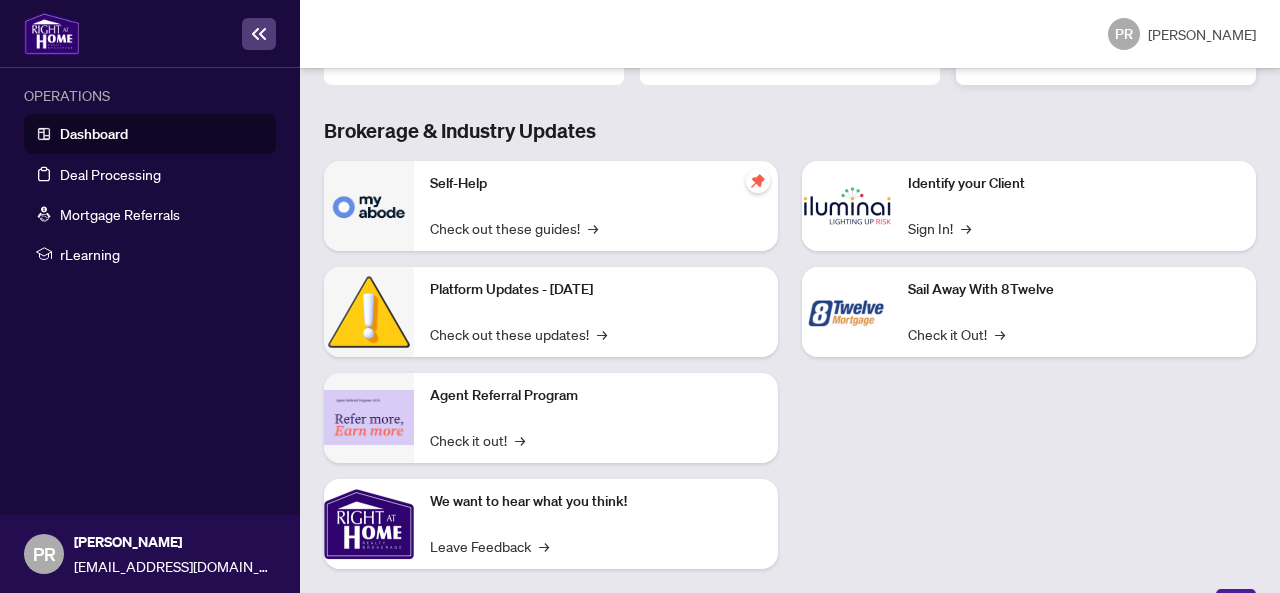 scroll, scrollTop: 260, scrollLeft: 0, axis: vertical 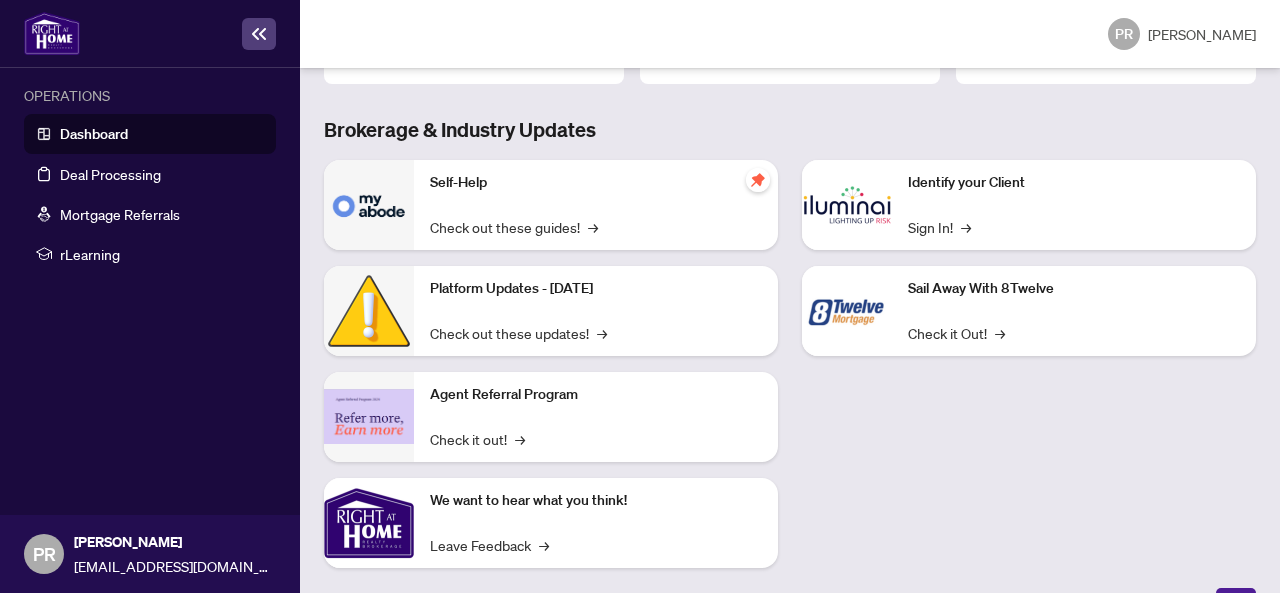 click on "Dashboard" at bounding box center (94, 134) 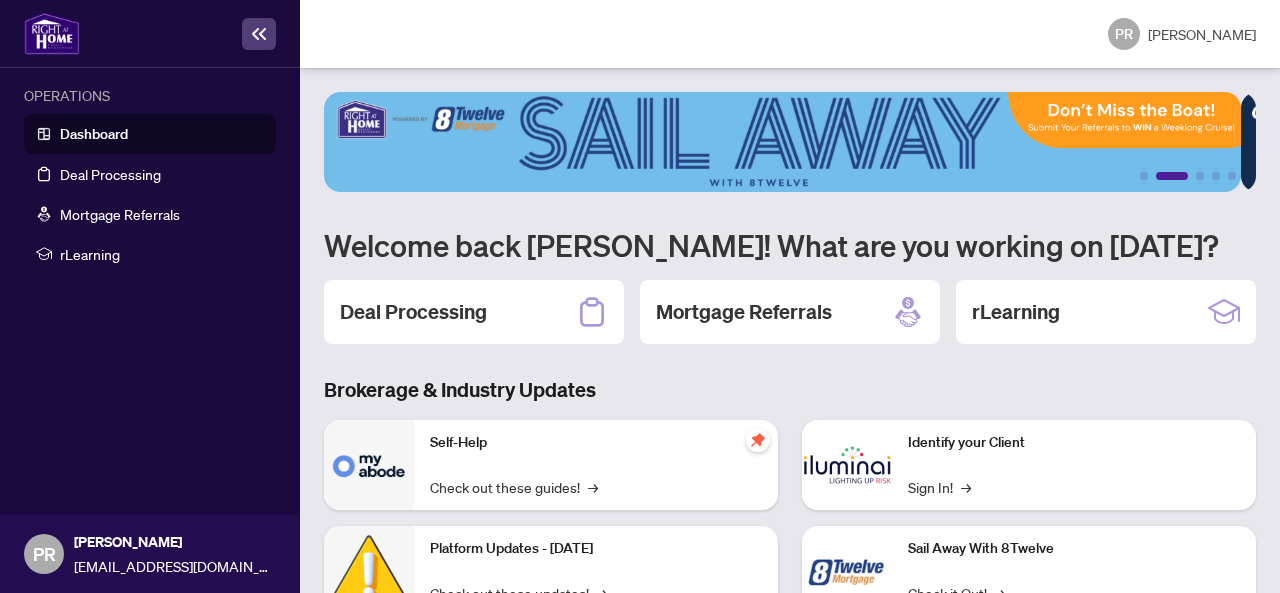 click on "Dashboard" at bounding box center [94, 134] 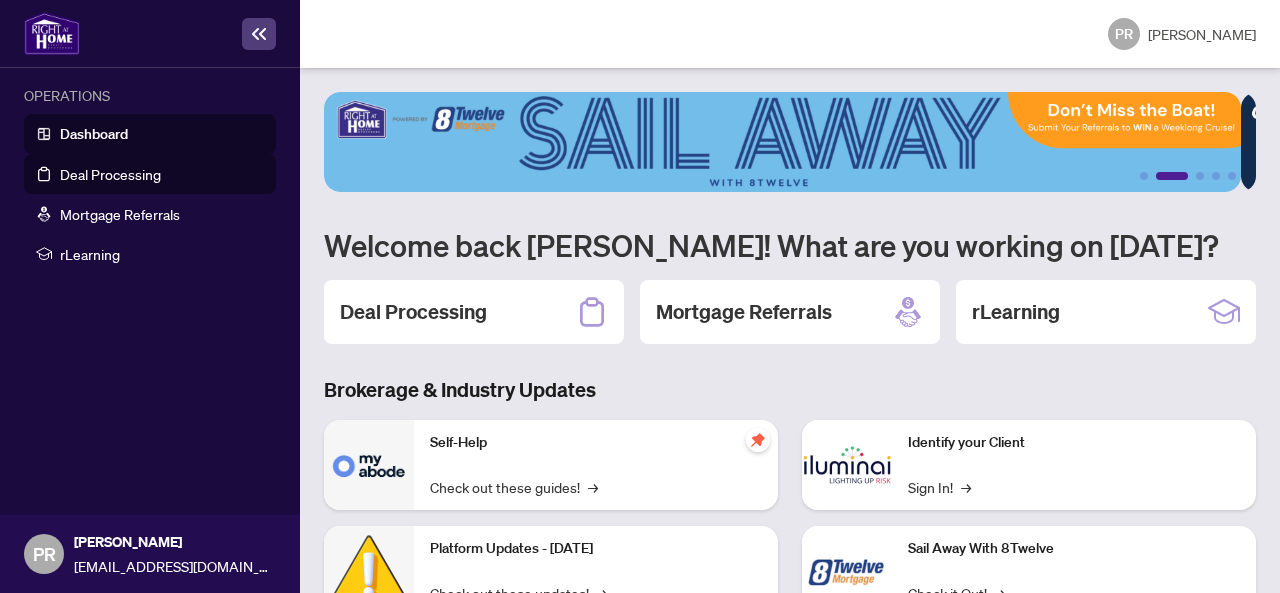 click on "Deal Processing" at bounding box center (110, 174) 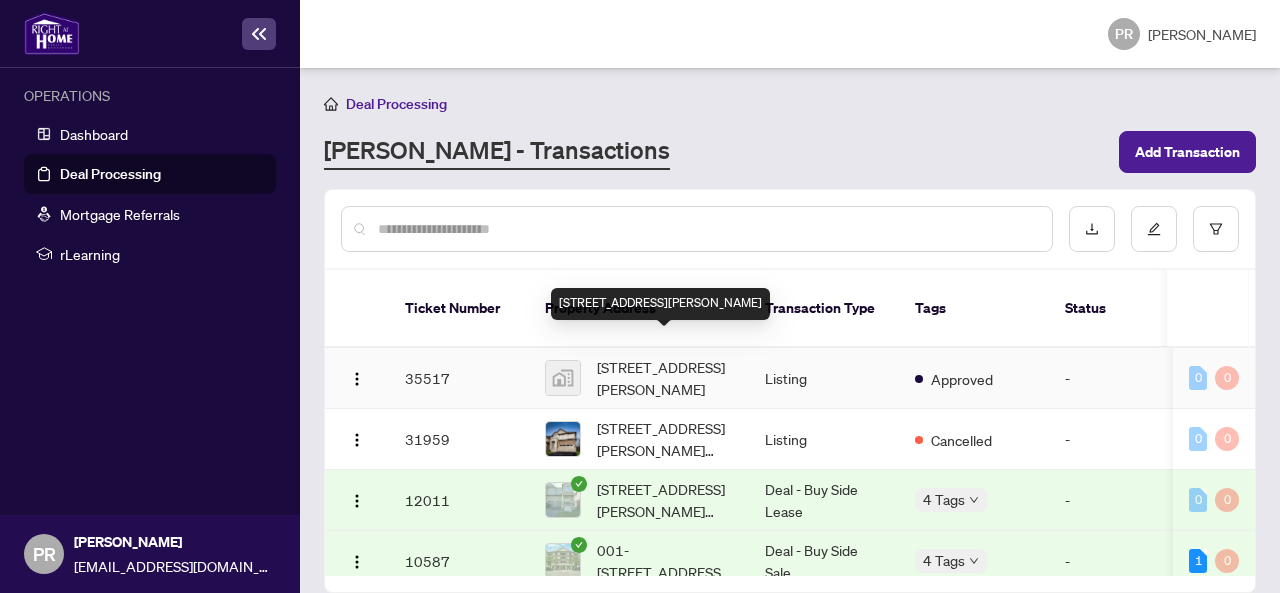 click on "[STREET_ADDRESS][PERSON_NAME]" at bounding box center [665, 378] 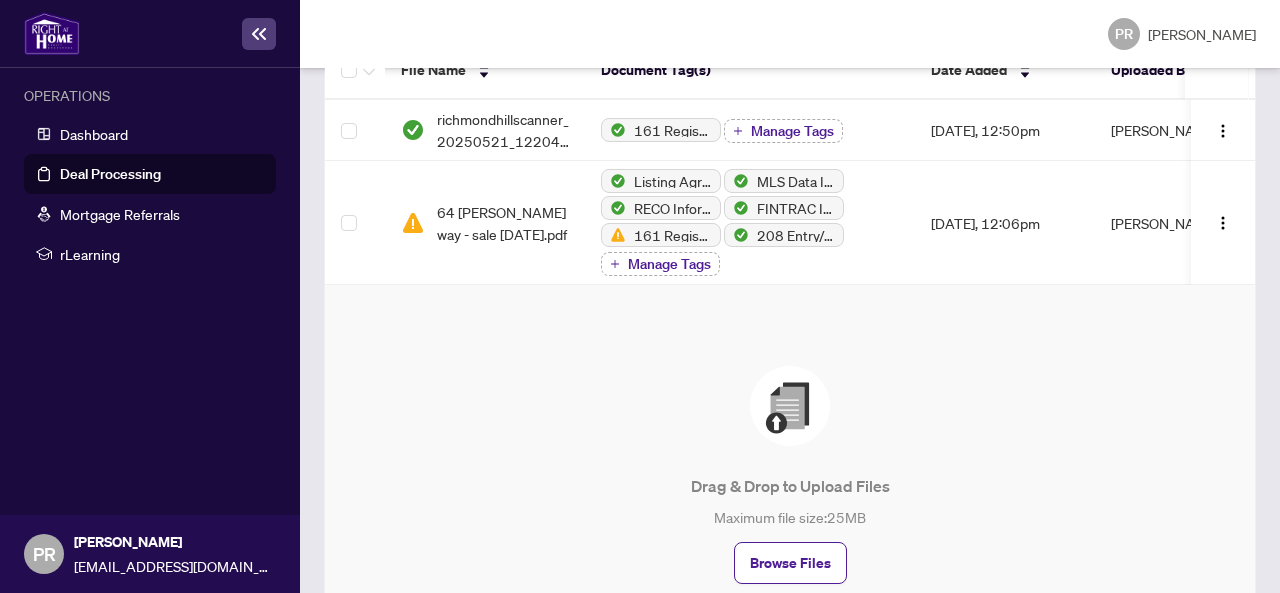 scroll, scrollTop: 380, scrollLeft: 0, axis: vertical 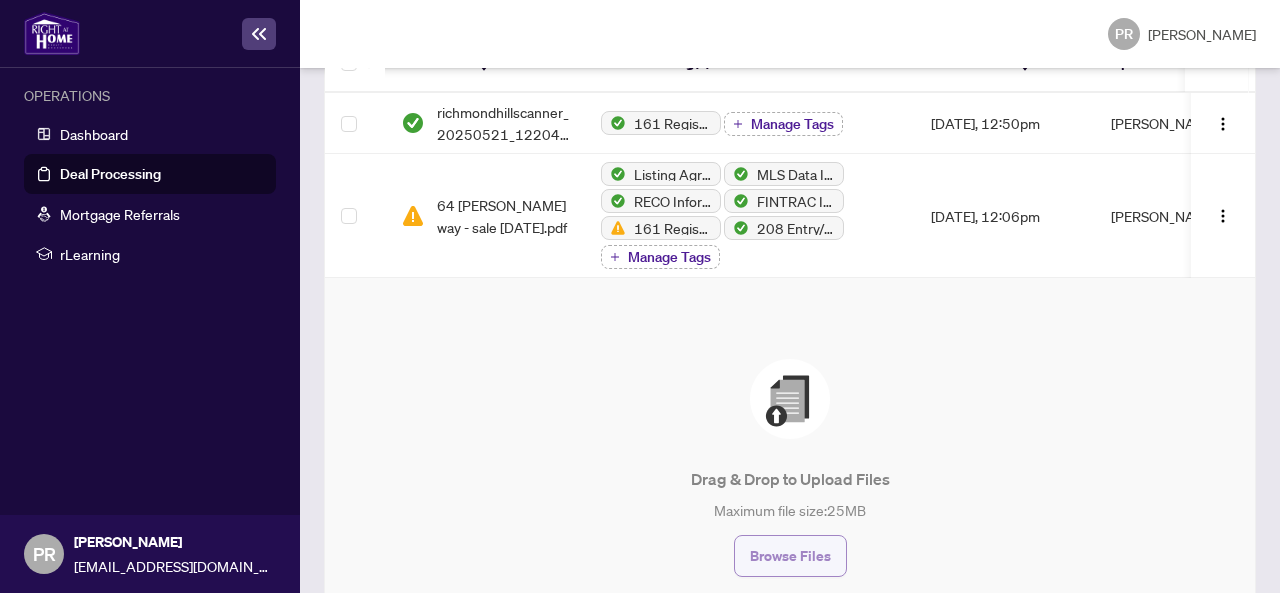 click on "Browse Files" at bounding box center [790, 556] 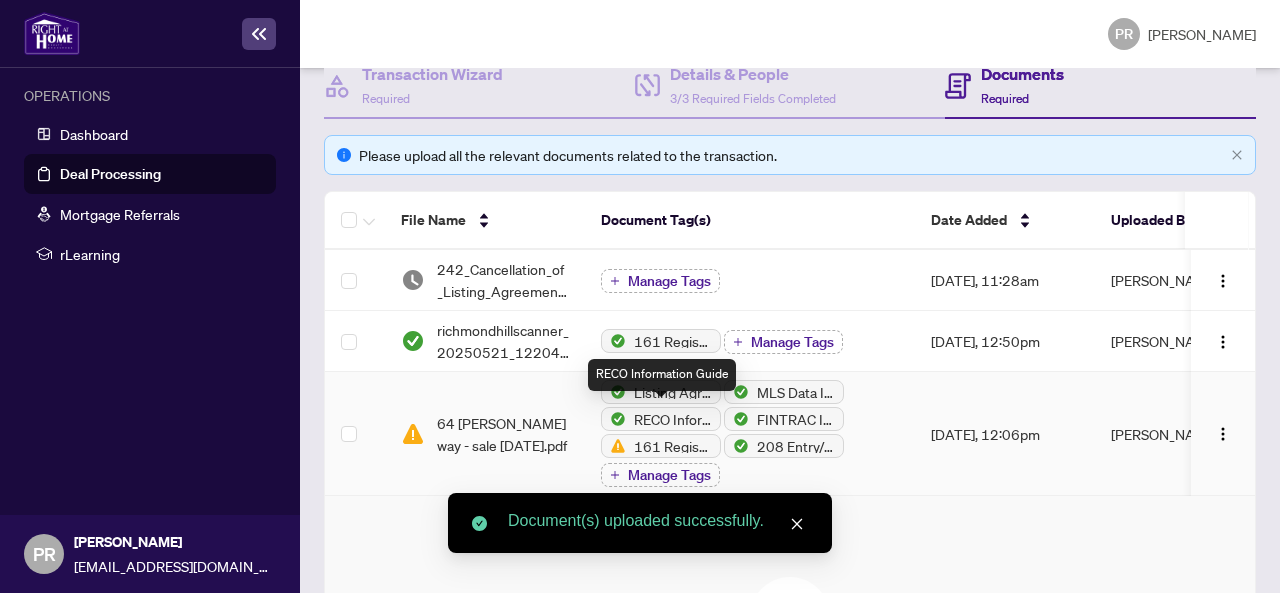 scroll, scrollTop: 0, scrollLeft: 0, axis: both 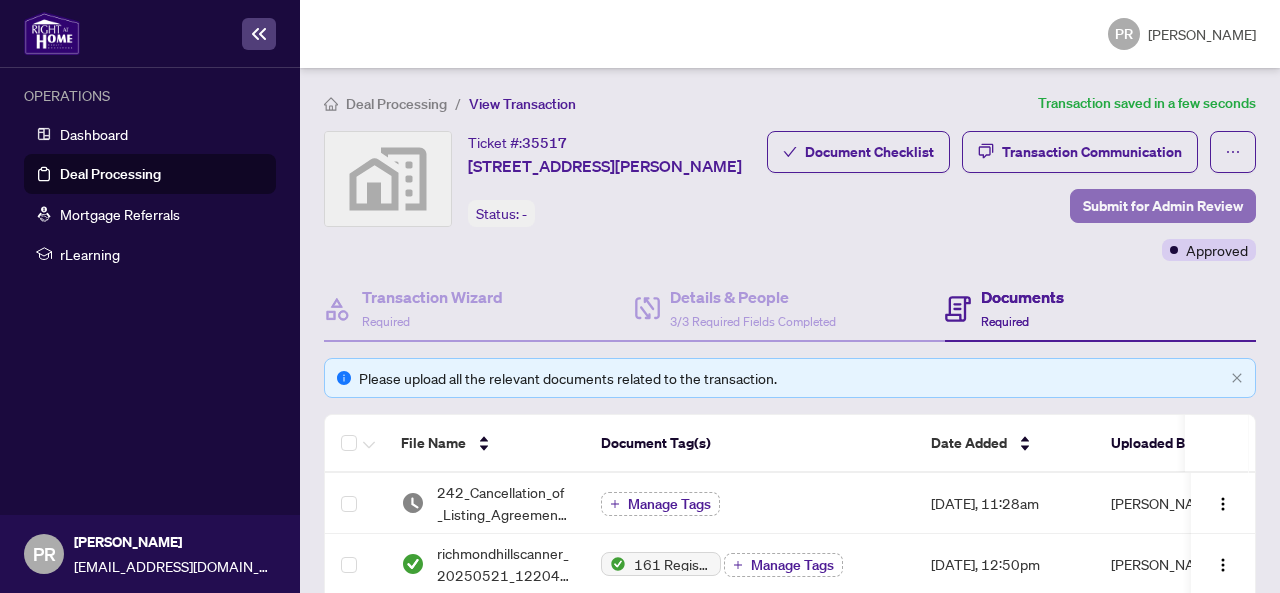 click on "Submit for Admin Review" at bounding box center [1163, 206] 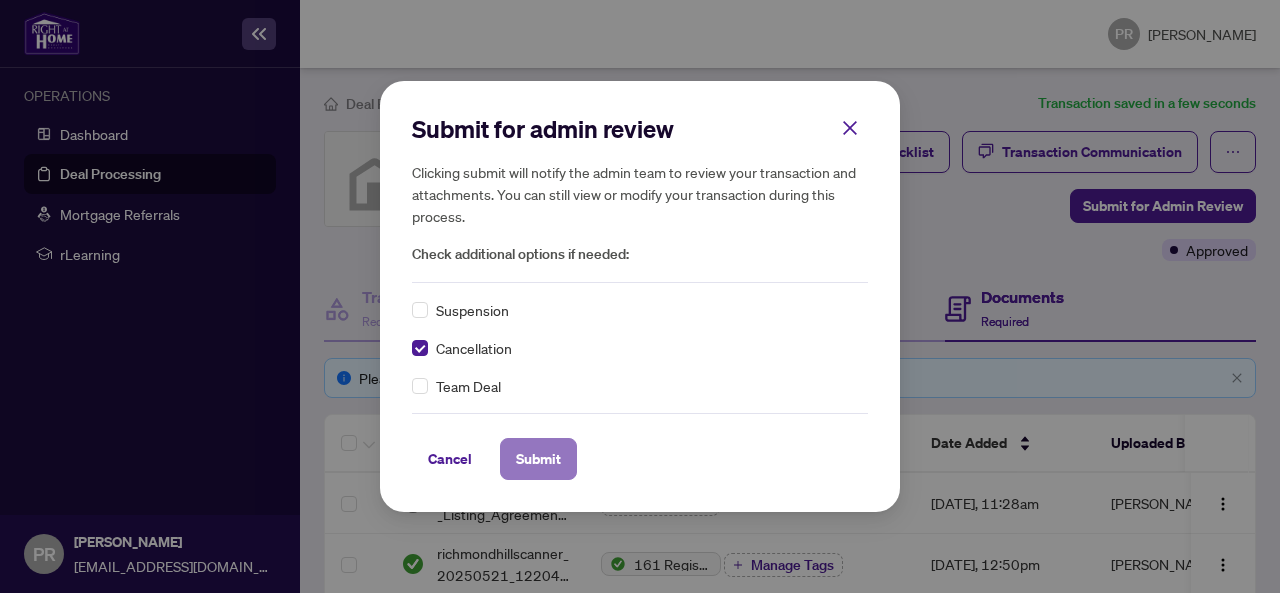 click on "Submit" at bounding box center (538, 459) 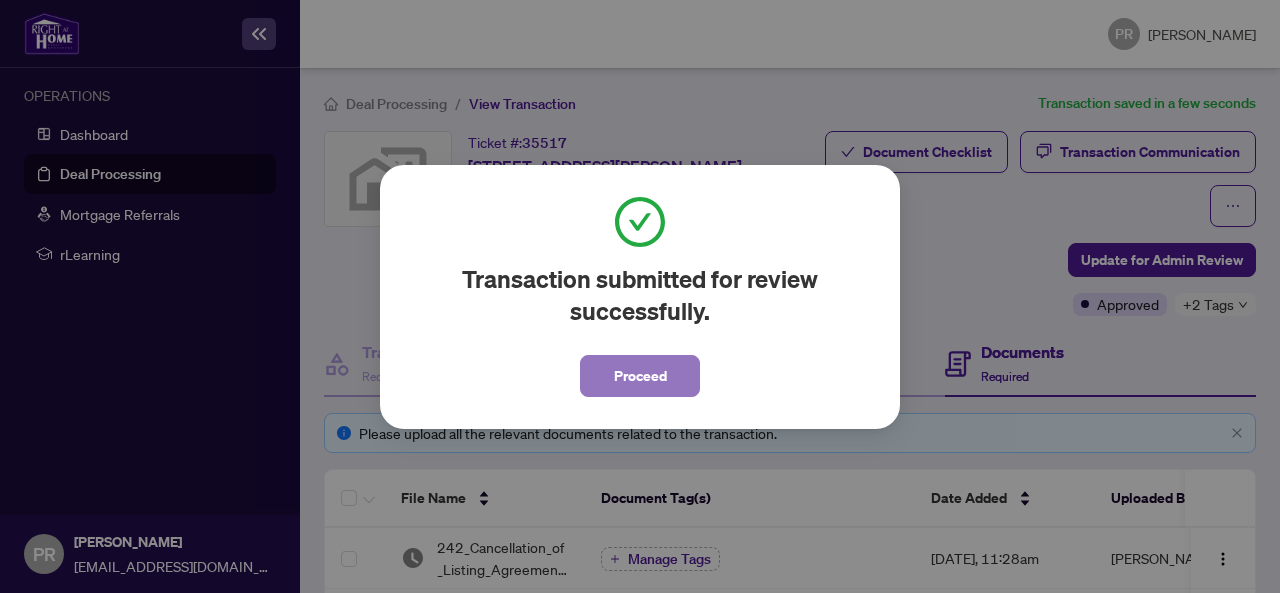 click on "Proceed" at bounding box center [640, 376] 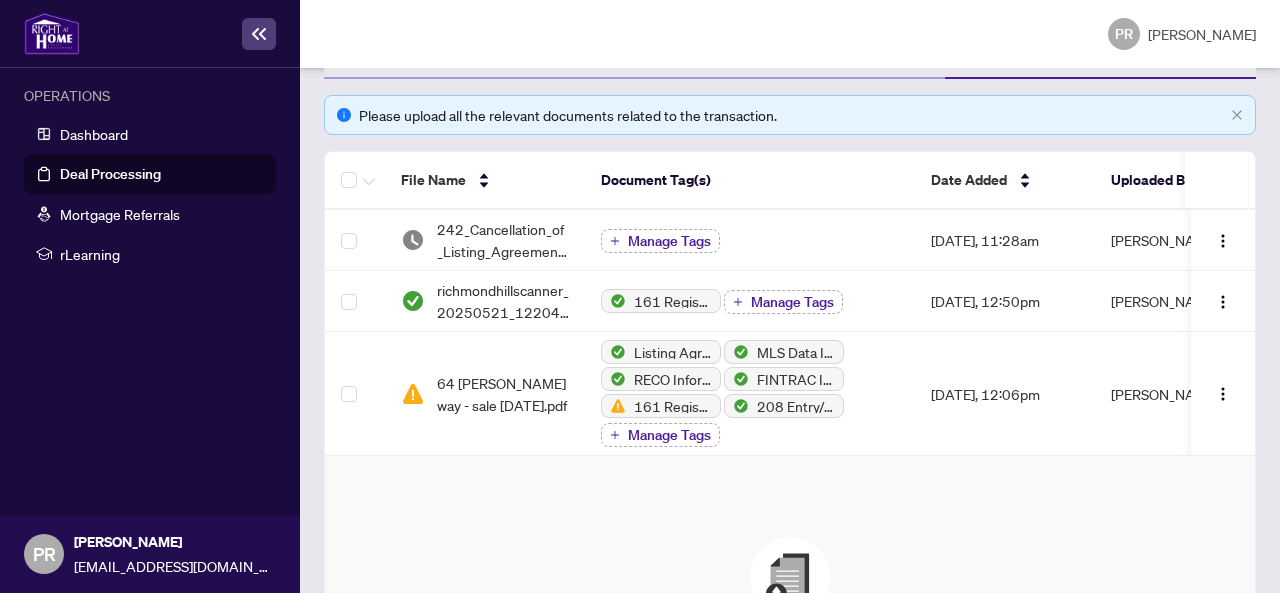 scroll, scrollTop: 0, scrollLeft: 0, axis: both 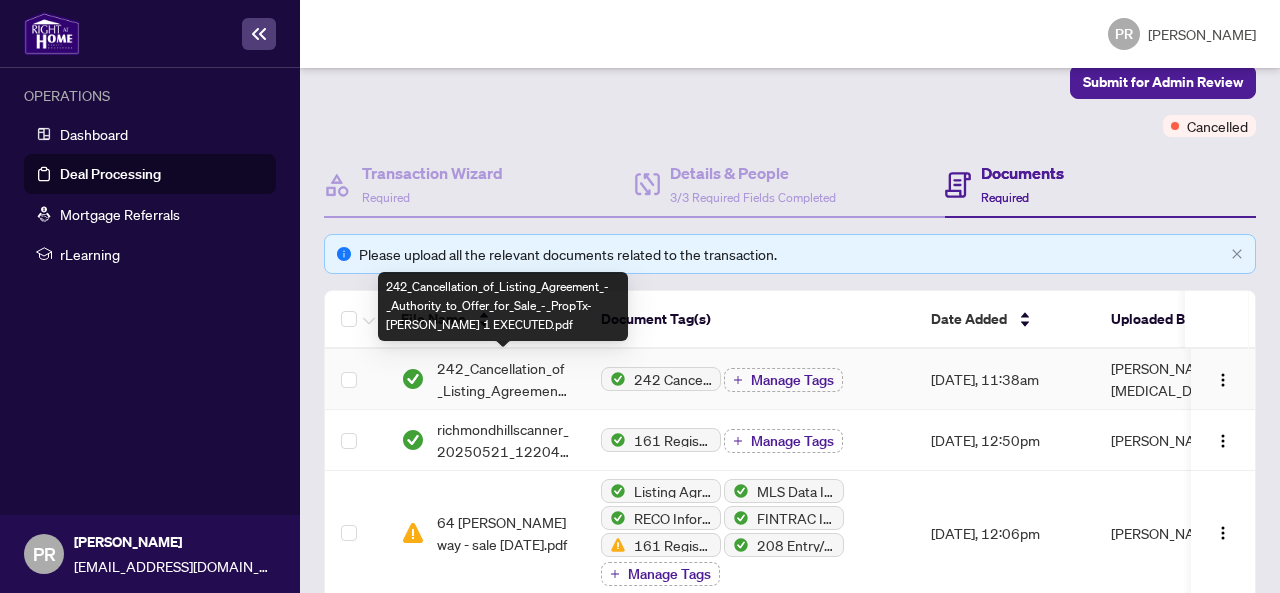 click on "242_Cancellation_of_Listing_Agreement_-_Authority_to_Offer_for_Sale_-_PropTx-[PERSON_NAME] 1 EXECUTED.pdf" at bounding box center (503, 379) 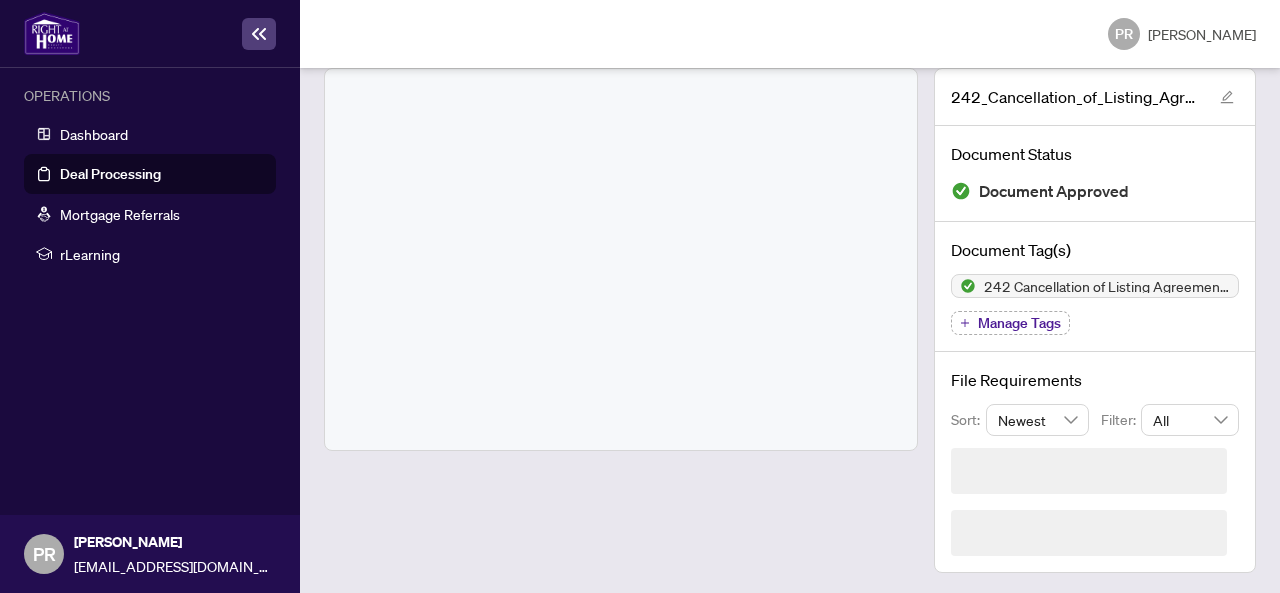 scroll, scrollTop: 56, scrollLeft: 0, axis: vertical 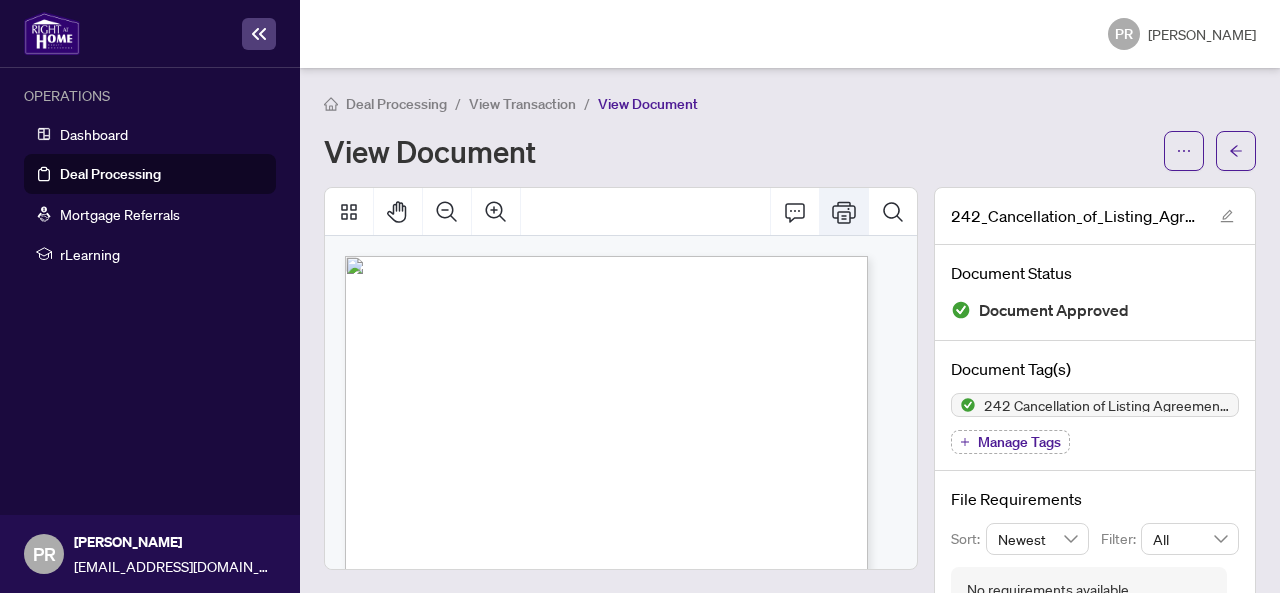 click 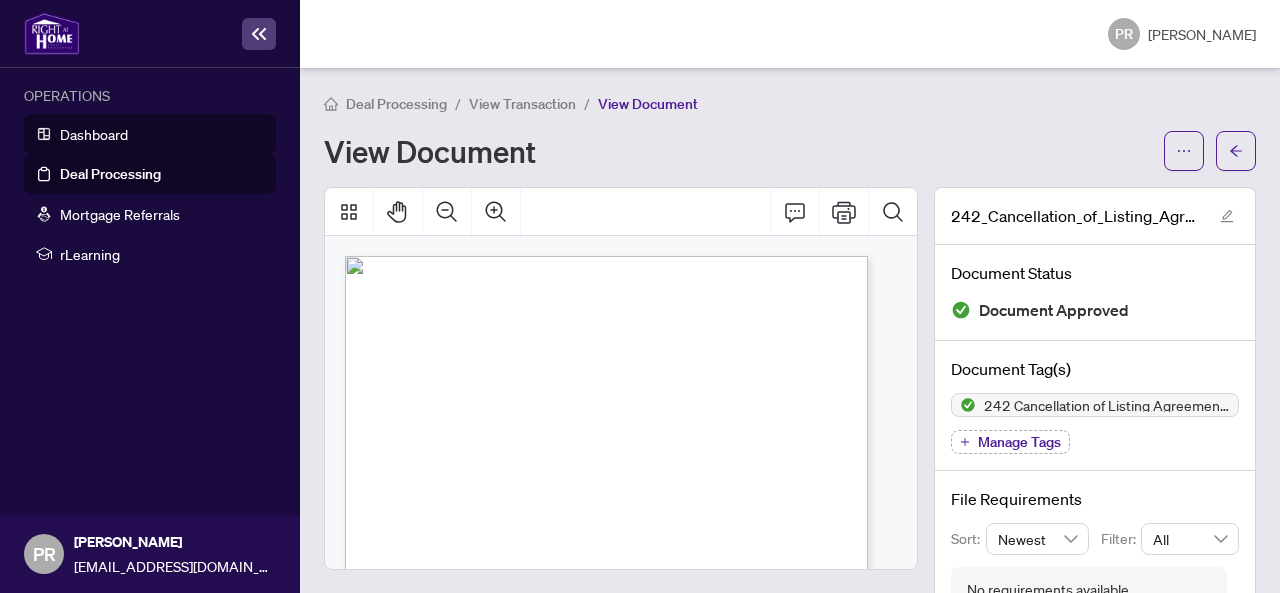click on "Dashboard" at bounding box center (94, 134) 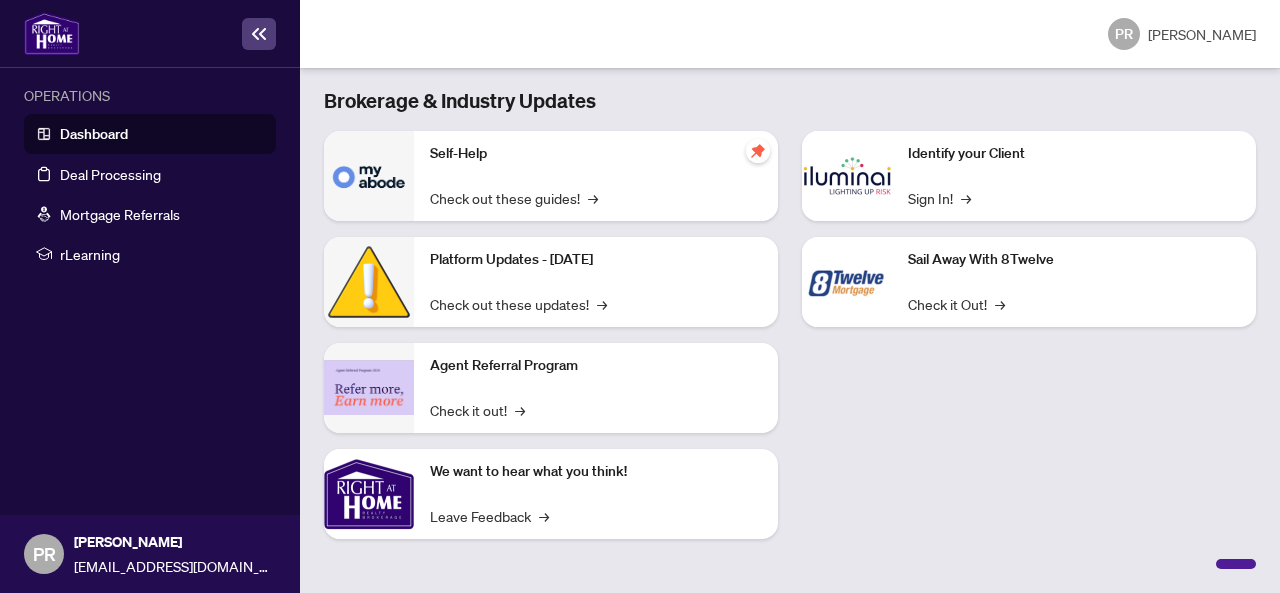 scroll, scrollTop: 0, scrollLeft: 0, axis: both 